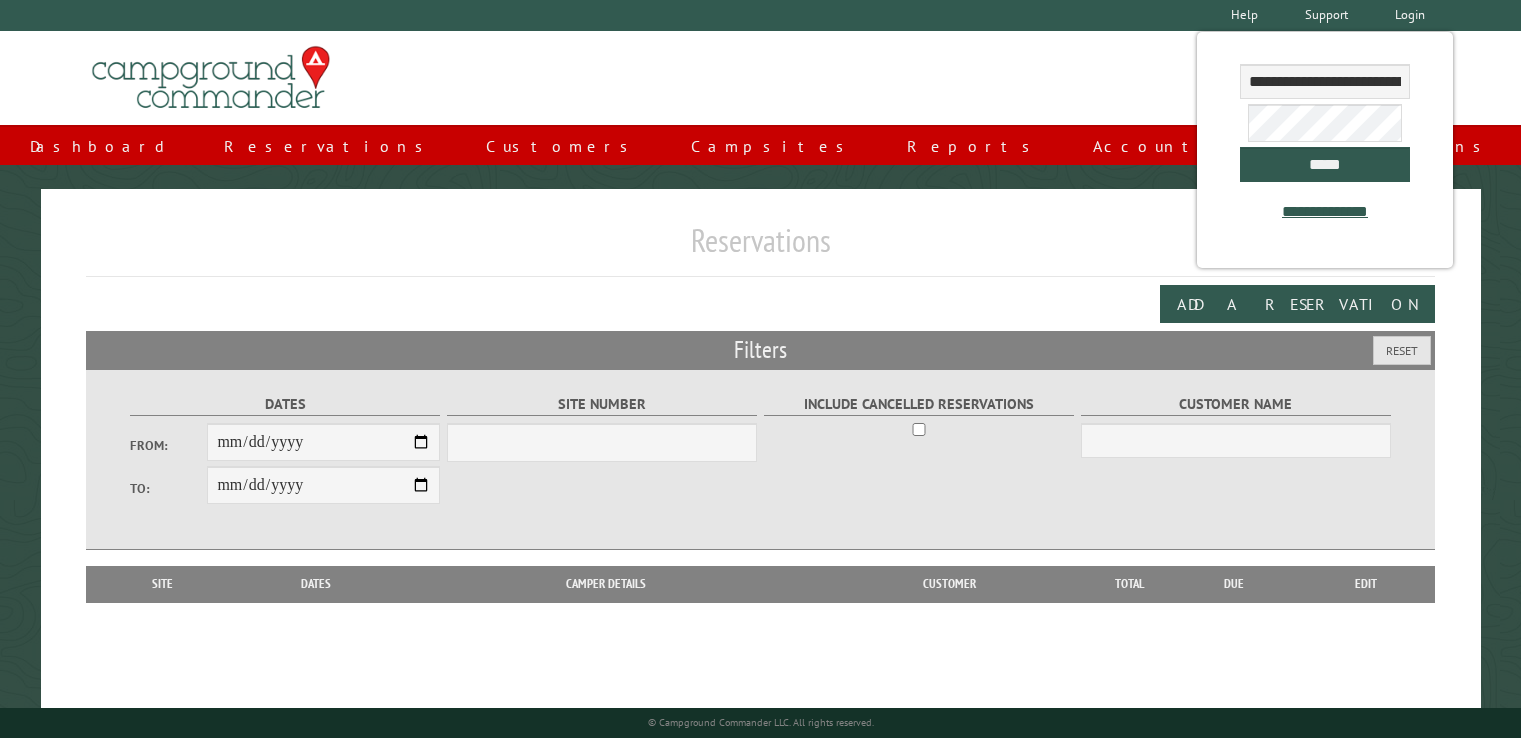 scroll, scrollTop: 0, scrollLeft: 0, axis: both 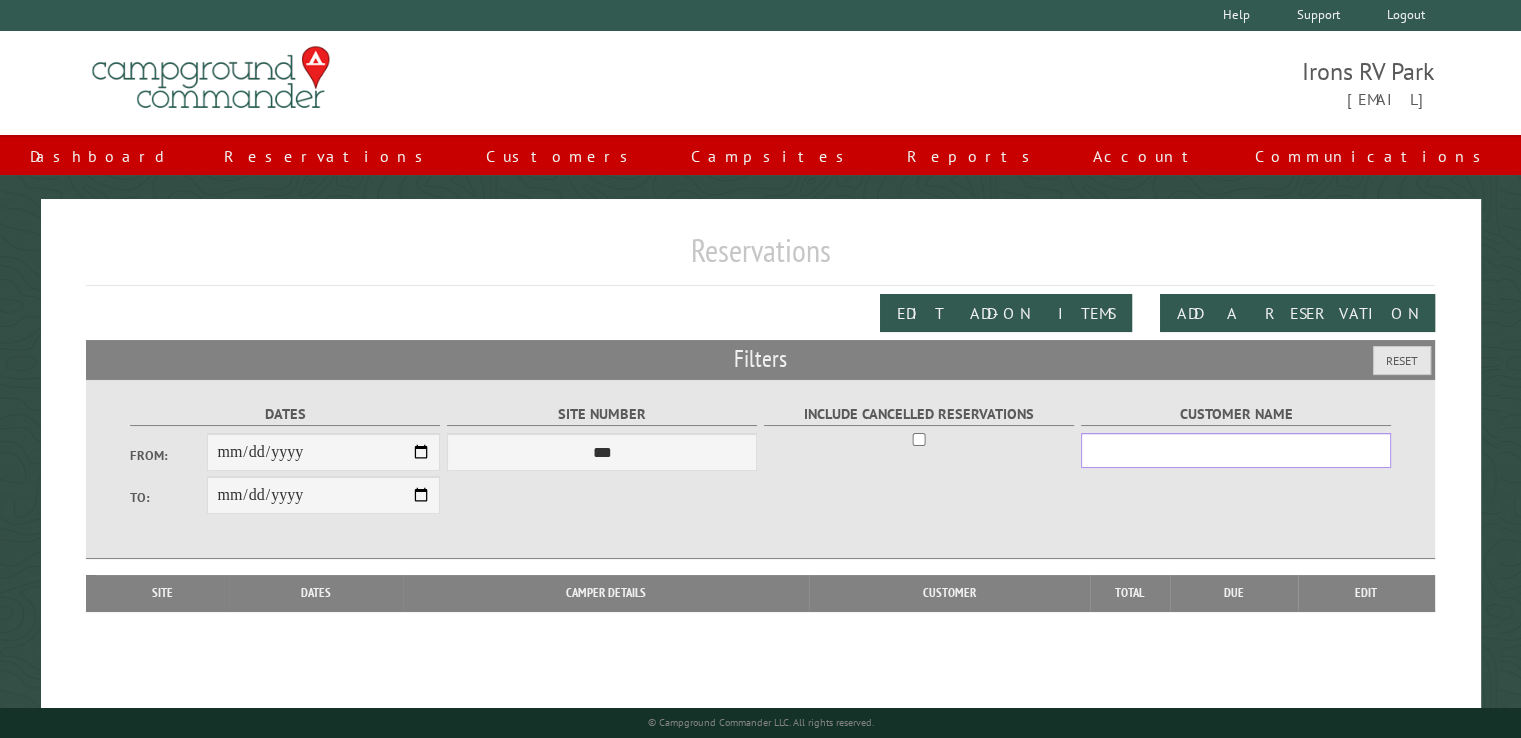 click on "Customer Name" at bounding box center [1236, 450] 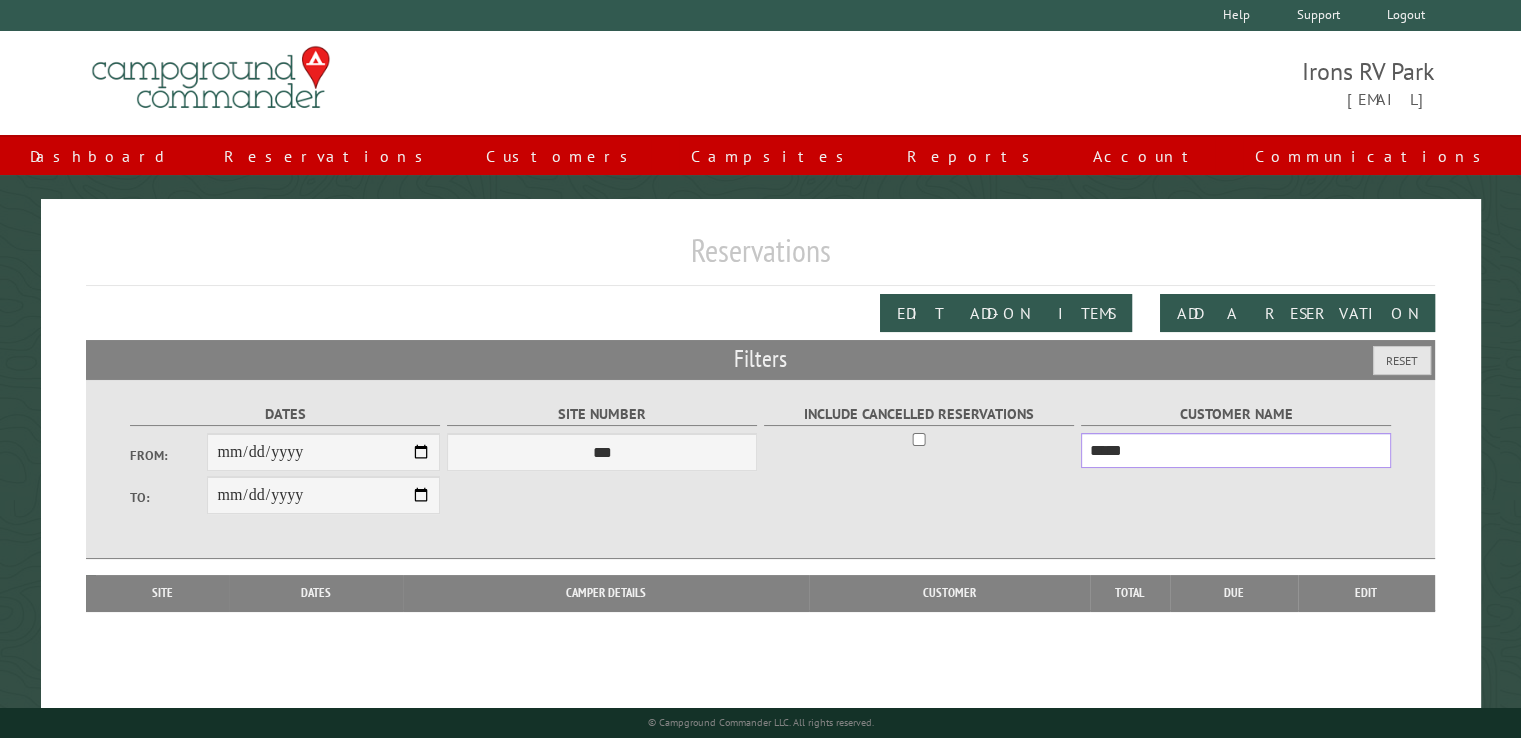 type on "*****" 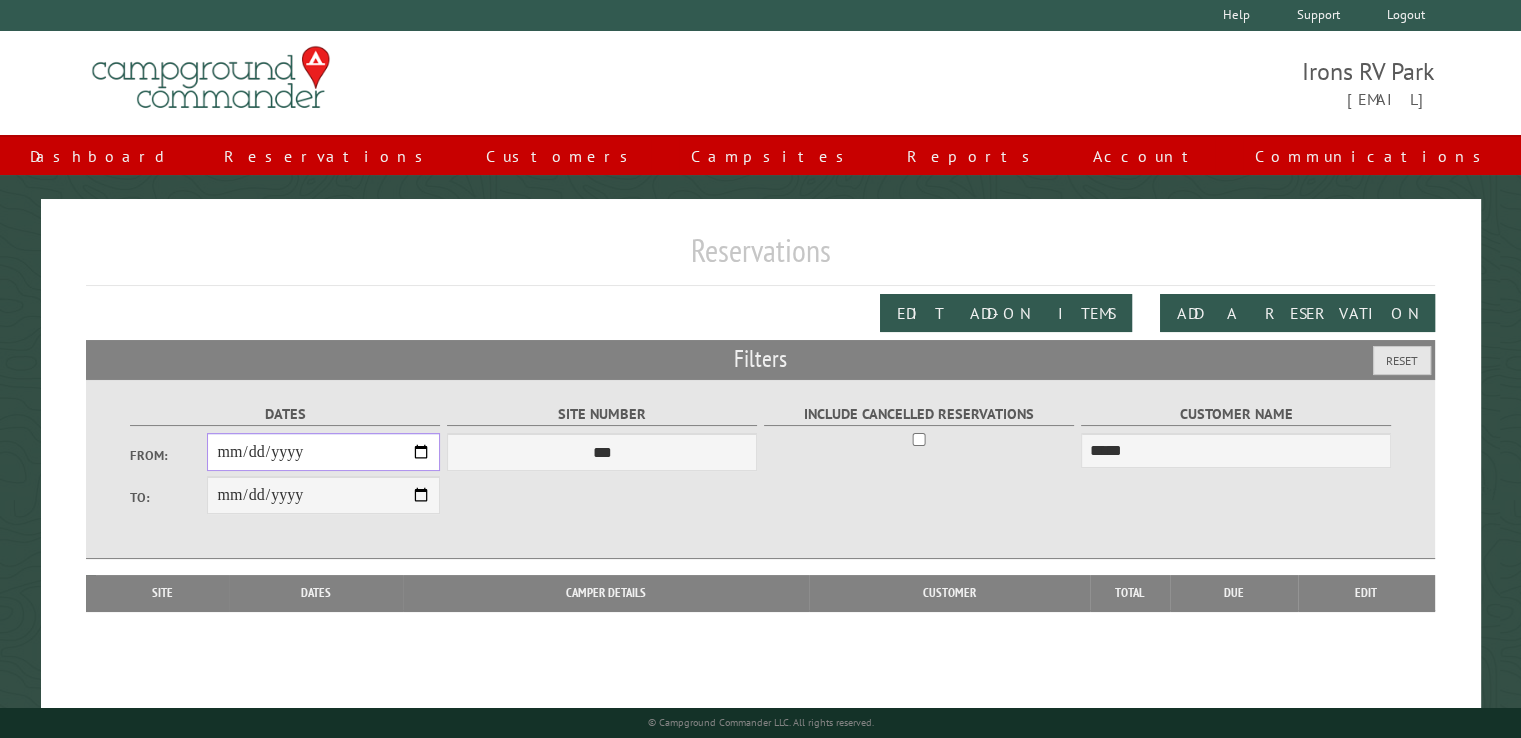 click on "From:" at bounding box center [323, 452] 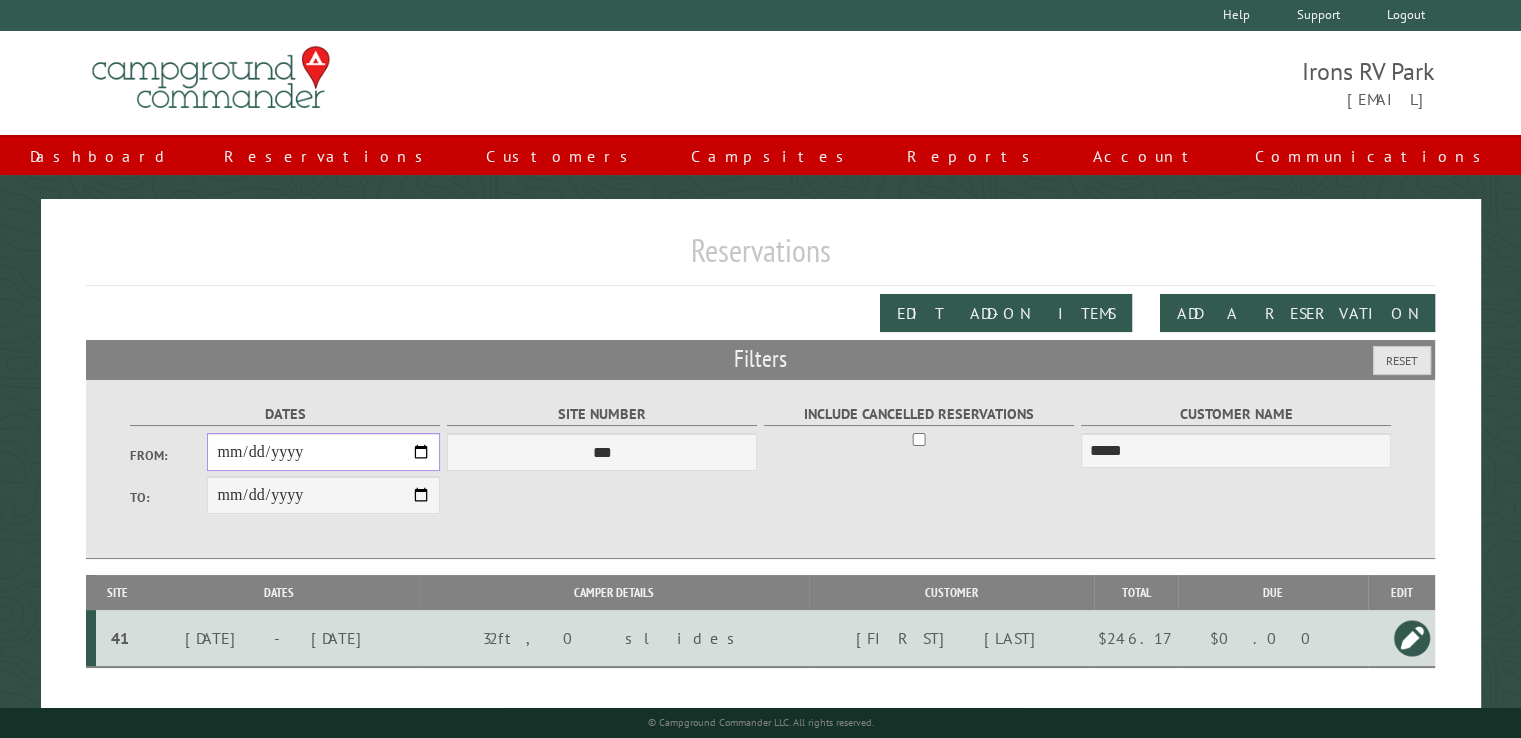 scroll, scrollTop: 99, scrollLeft: 0, axis: vertical 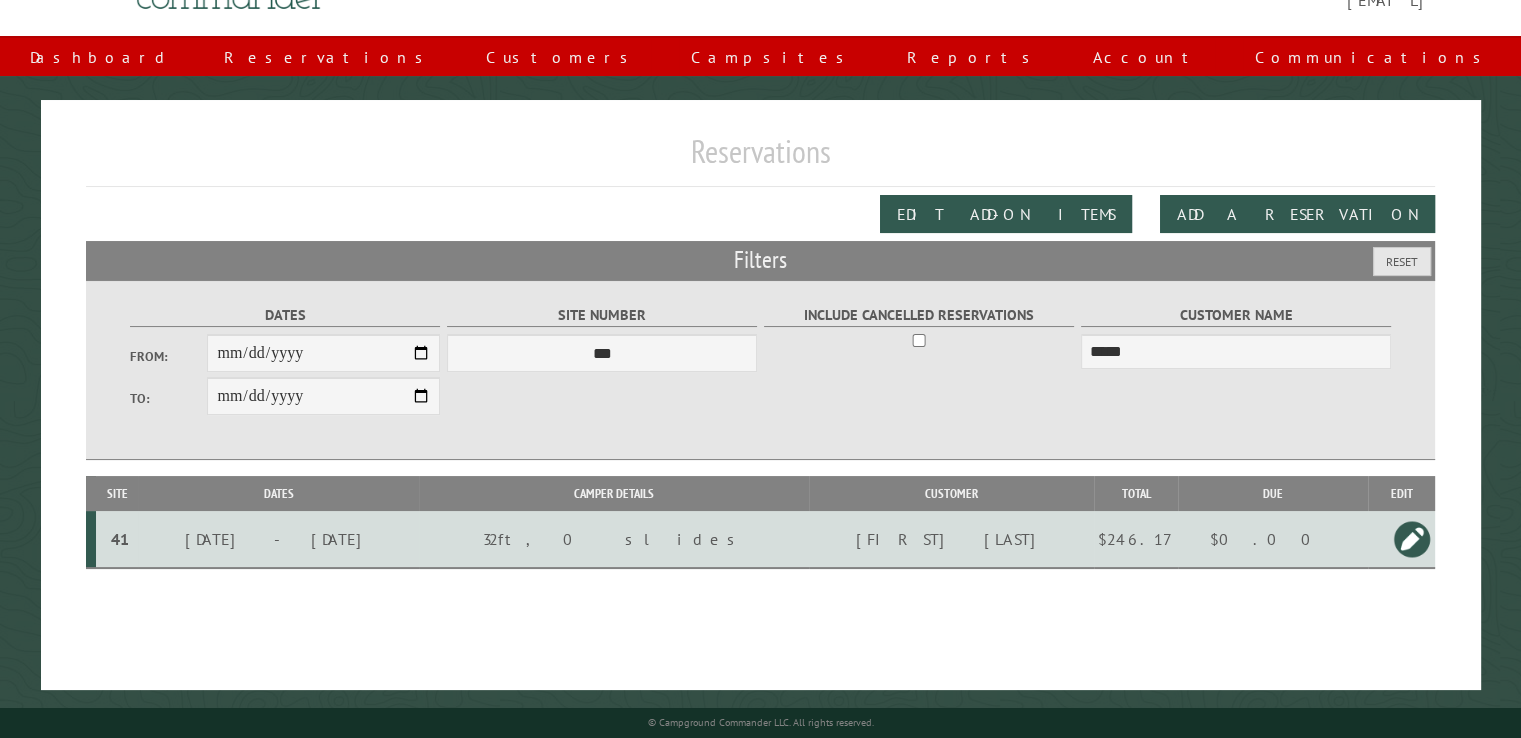 click at bounding box center (1412, 539) 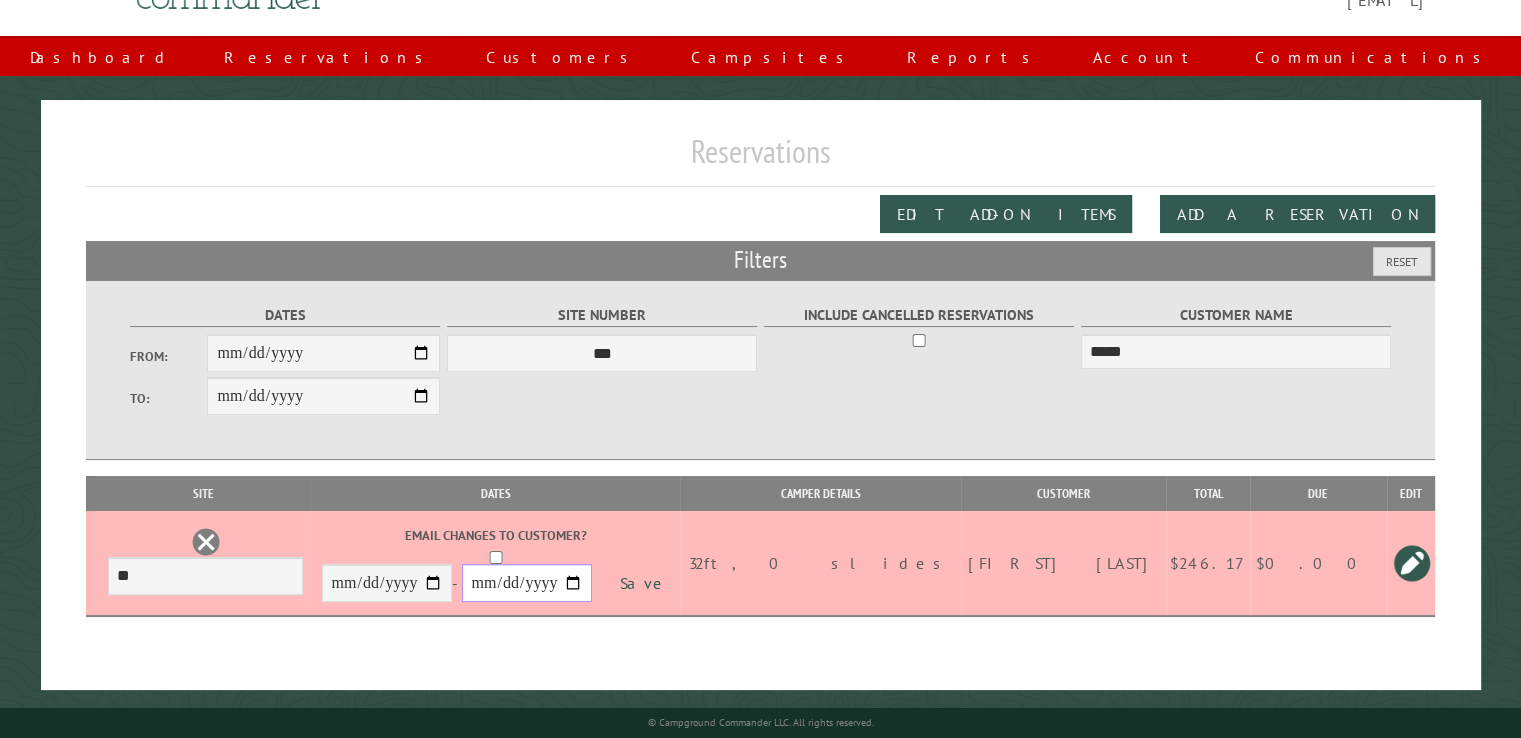 click on "**********" at bounding box center [527, 583] 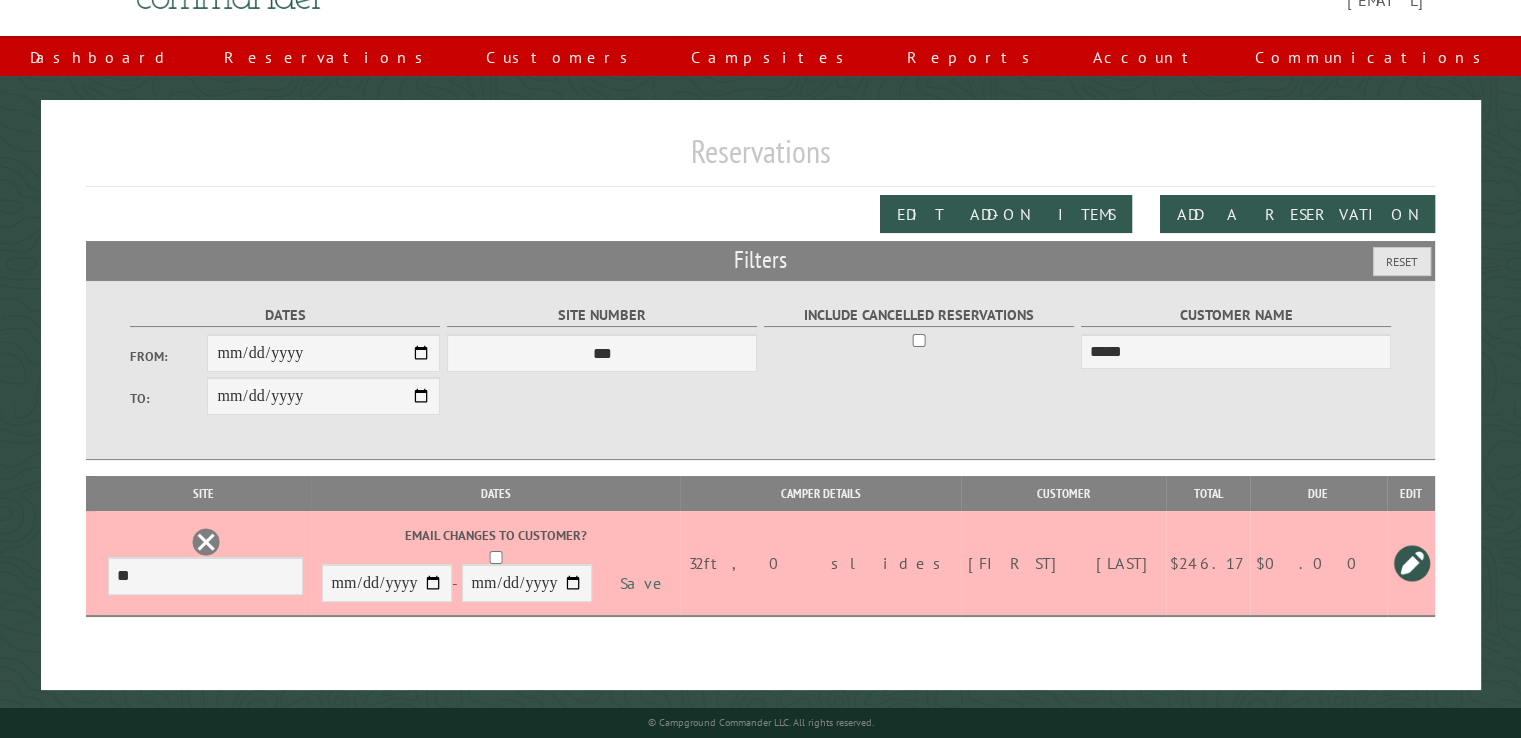 click on "Save" at bounding box center (645, 584) 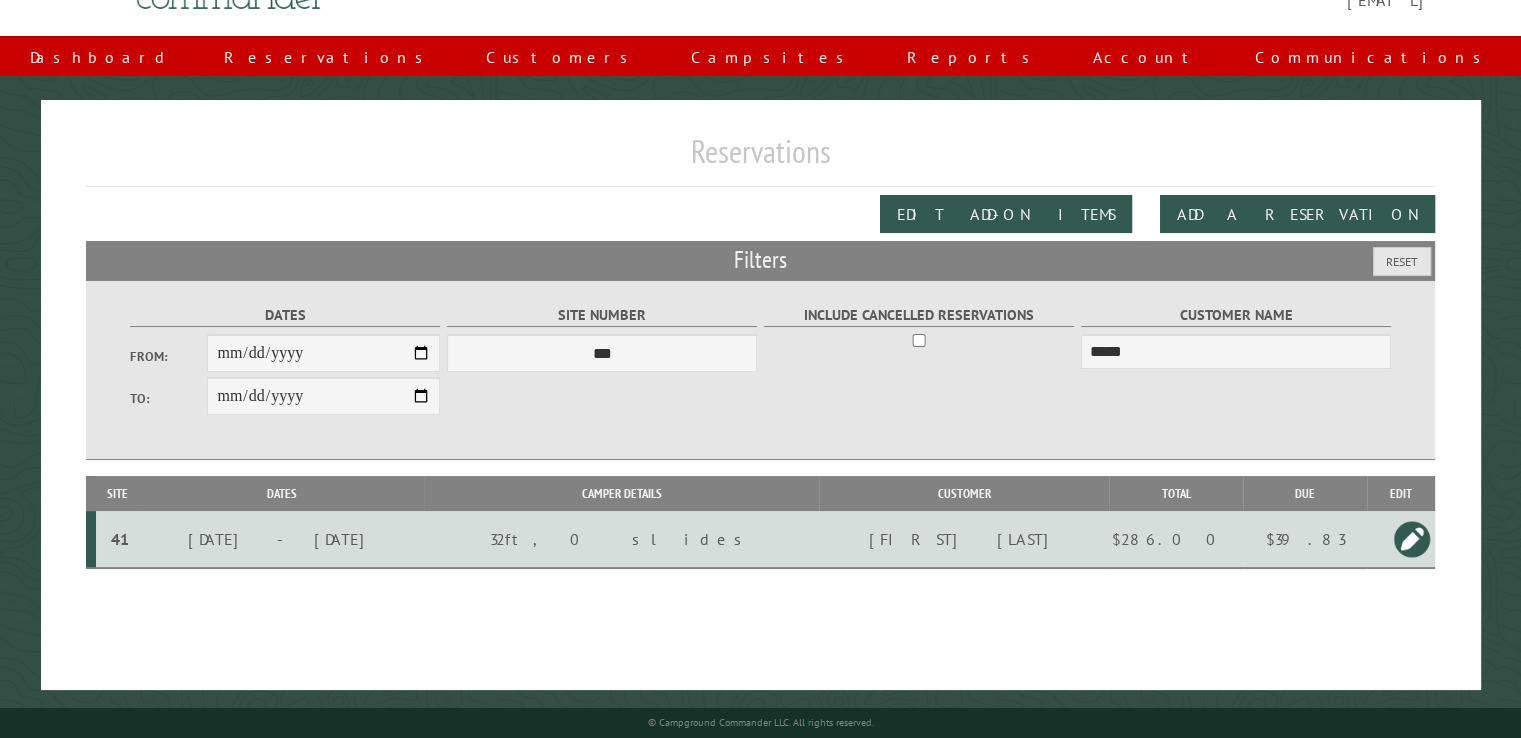 click on "$286.00" at bounding box center (1176, 539) 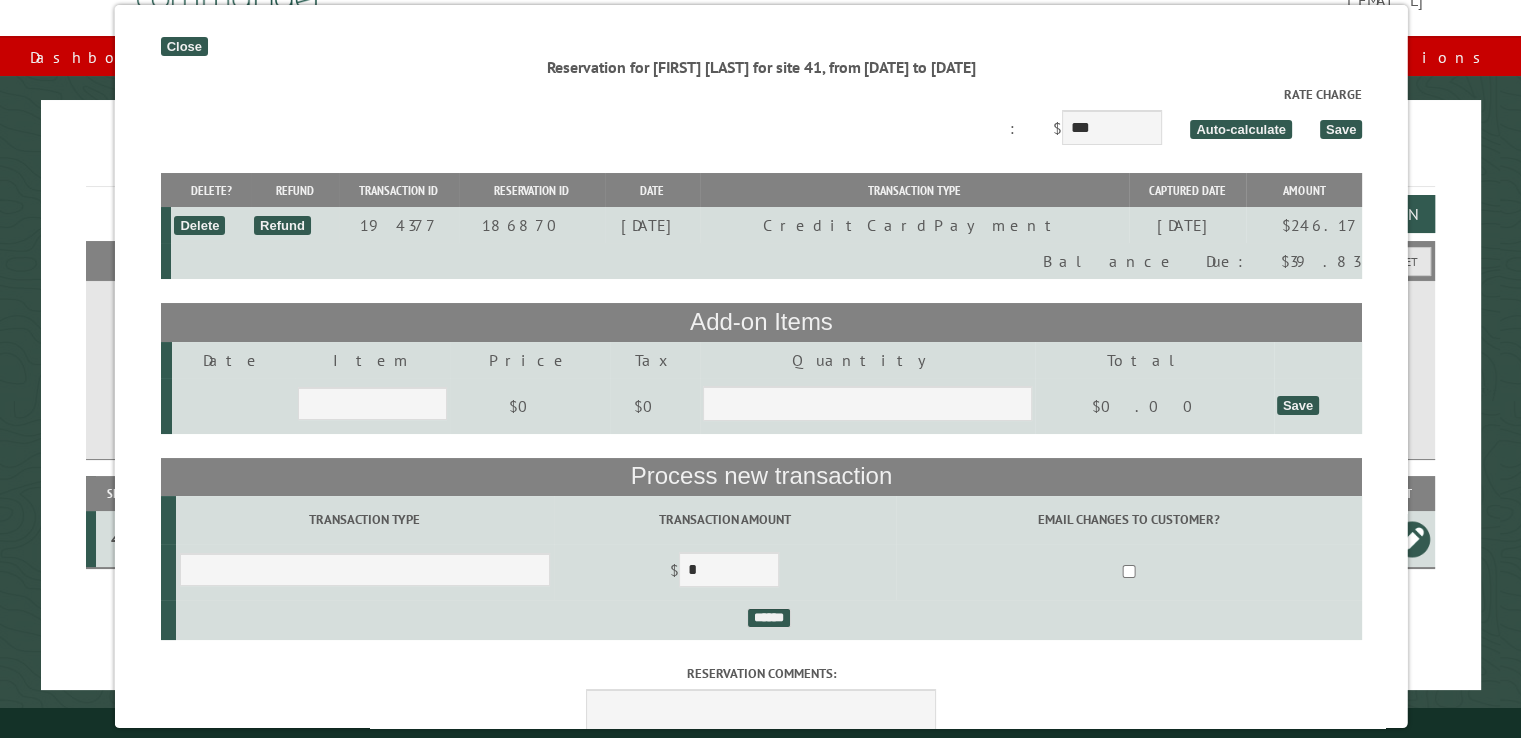 drag, startPoint x: 184, startPoint y: 41, endPoint x: 290, endPoint y: 82, distance: 113.65298 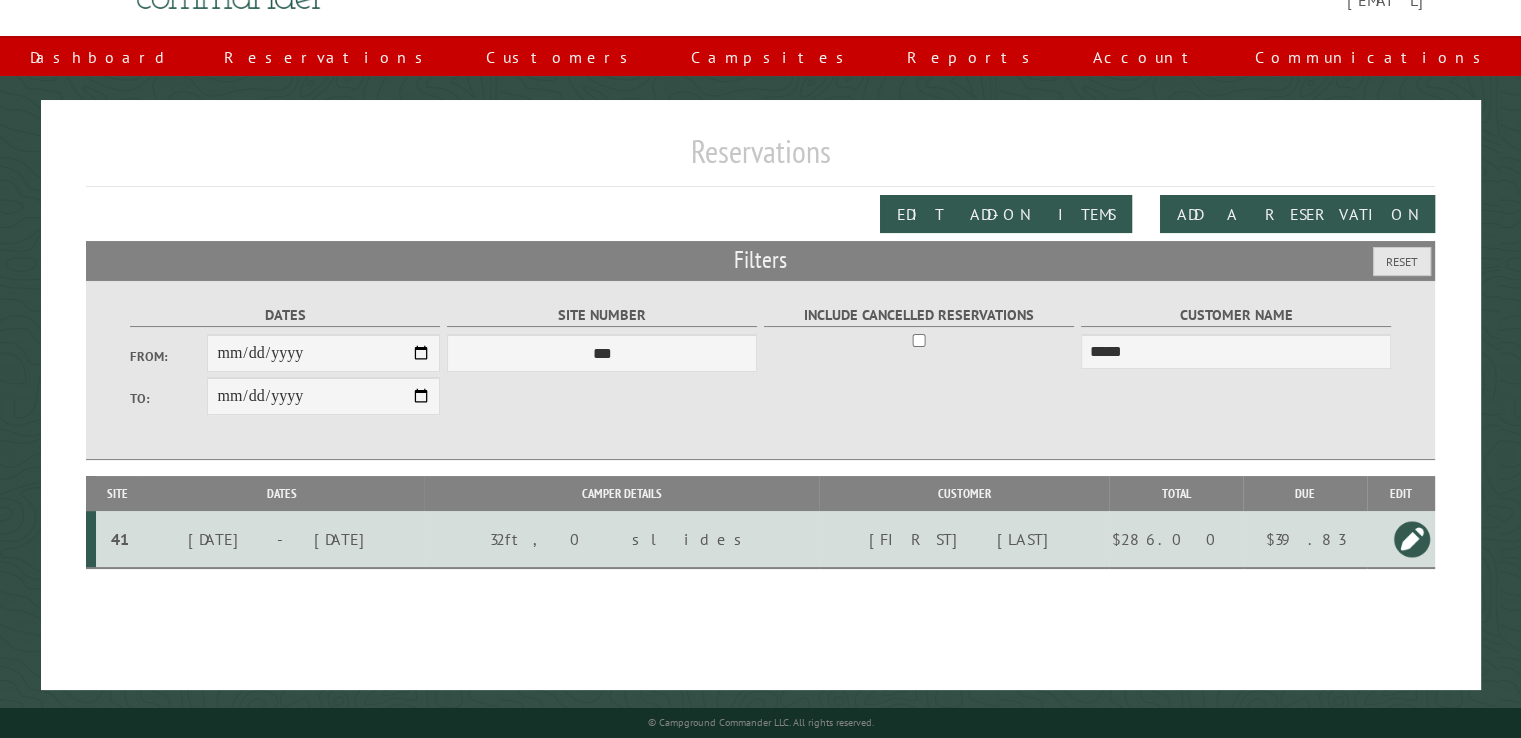 drag, startPoint x: 1110, startPoint y: 544, endPoint x: 1106, endPoint y: 561, distance: 17.464249 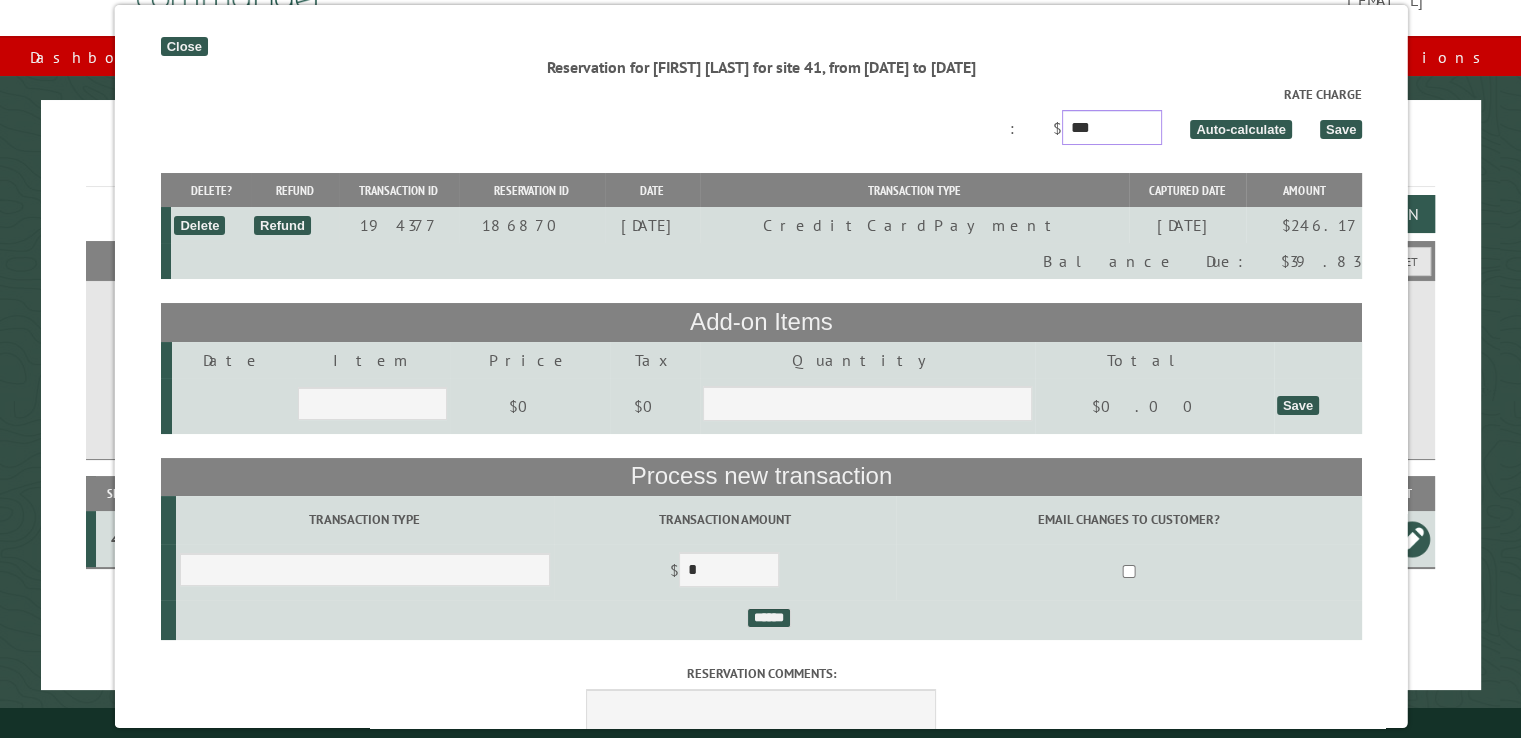 click on "***" at bounding box center [1111, 127] 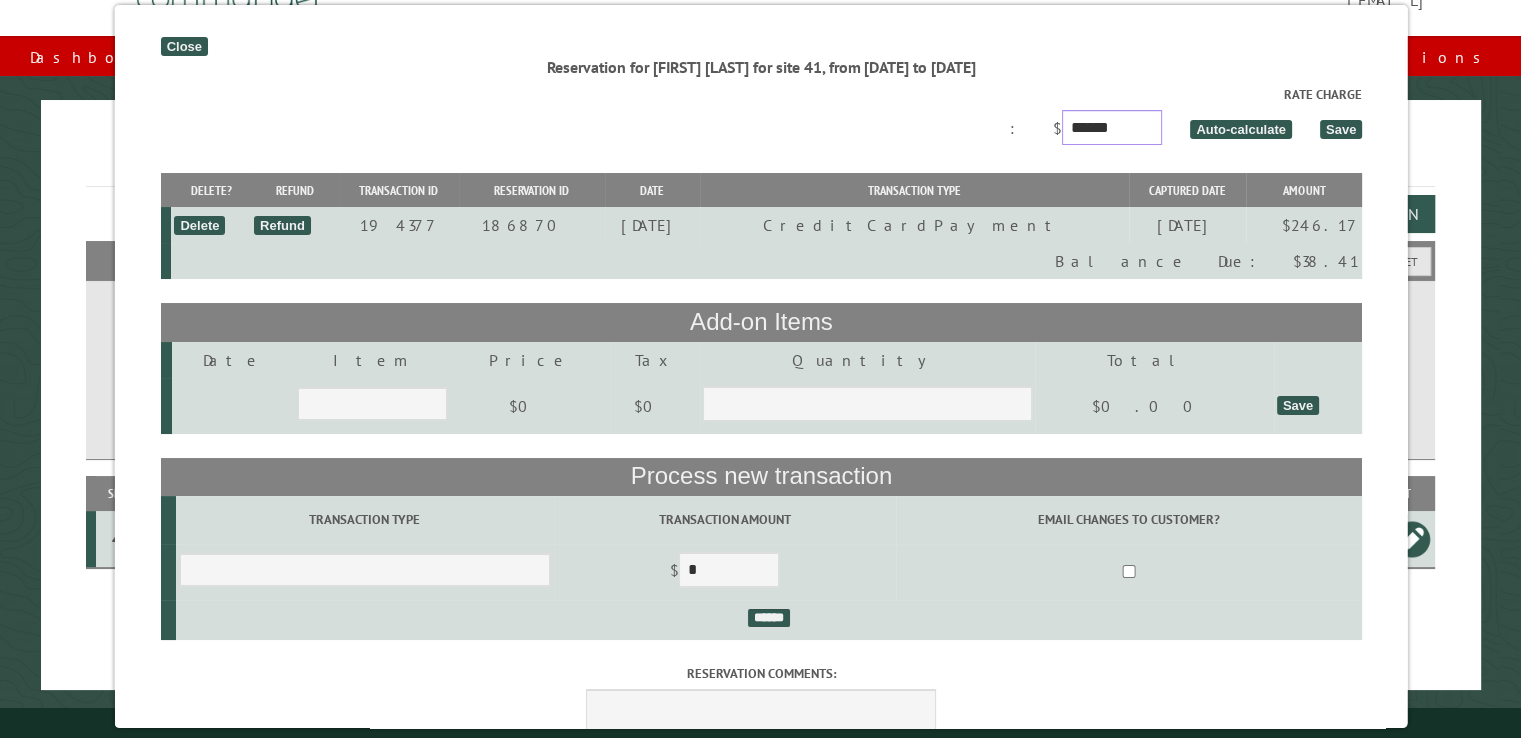 click on "******" at bounding box center [1111, 127] 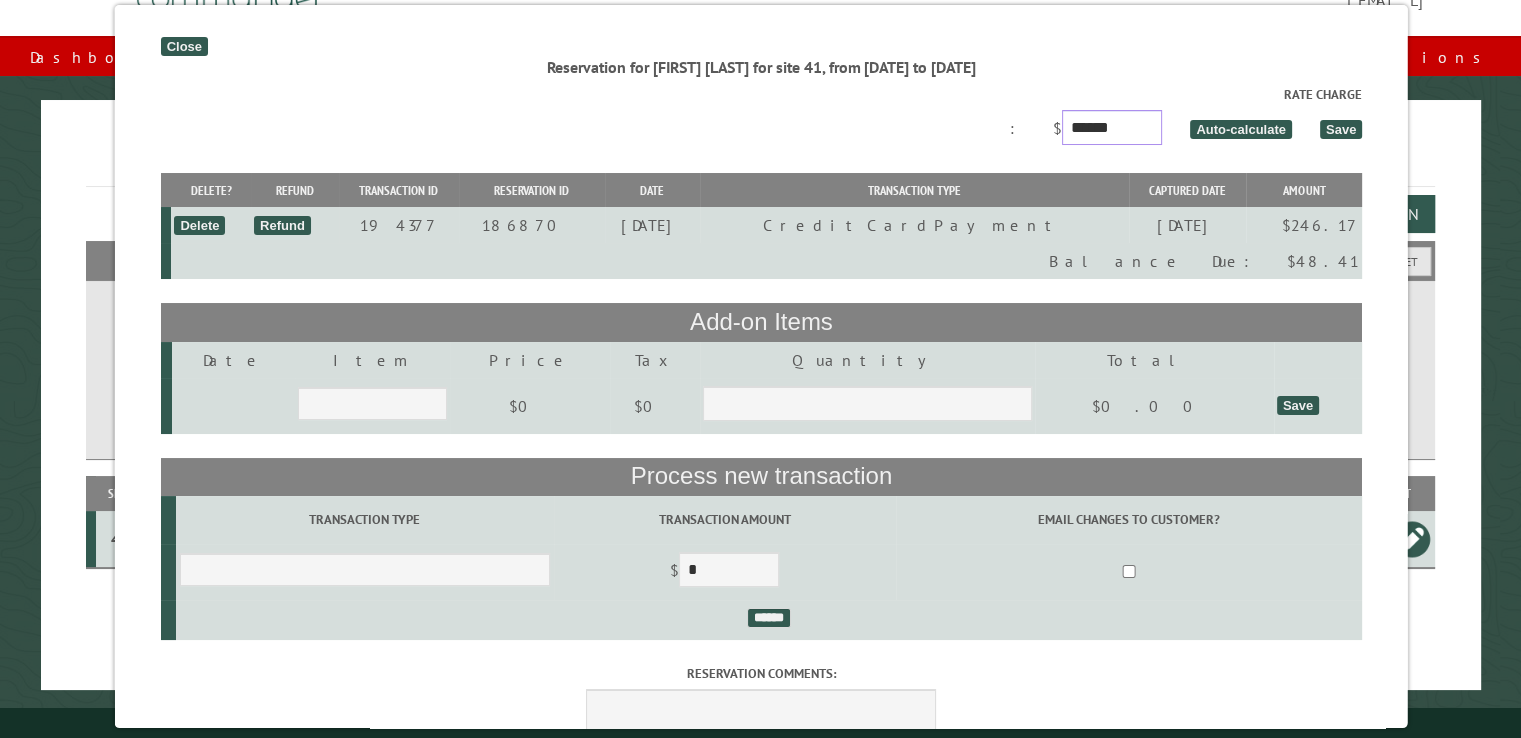 type on "******" 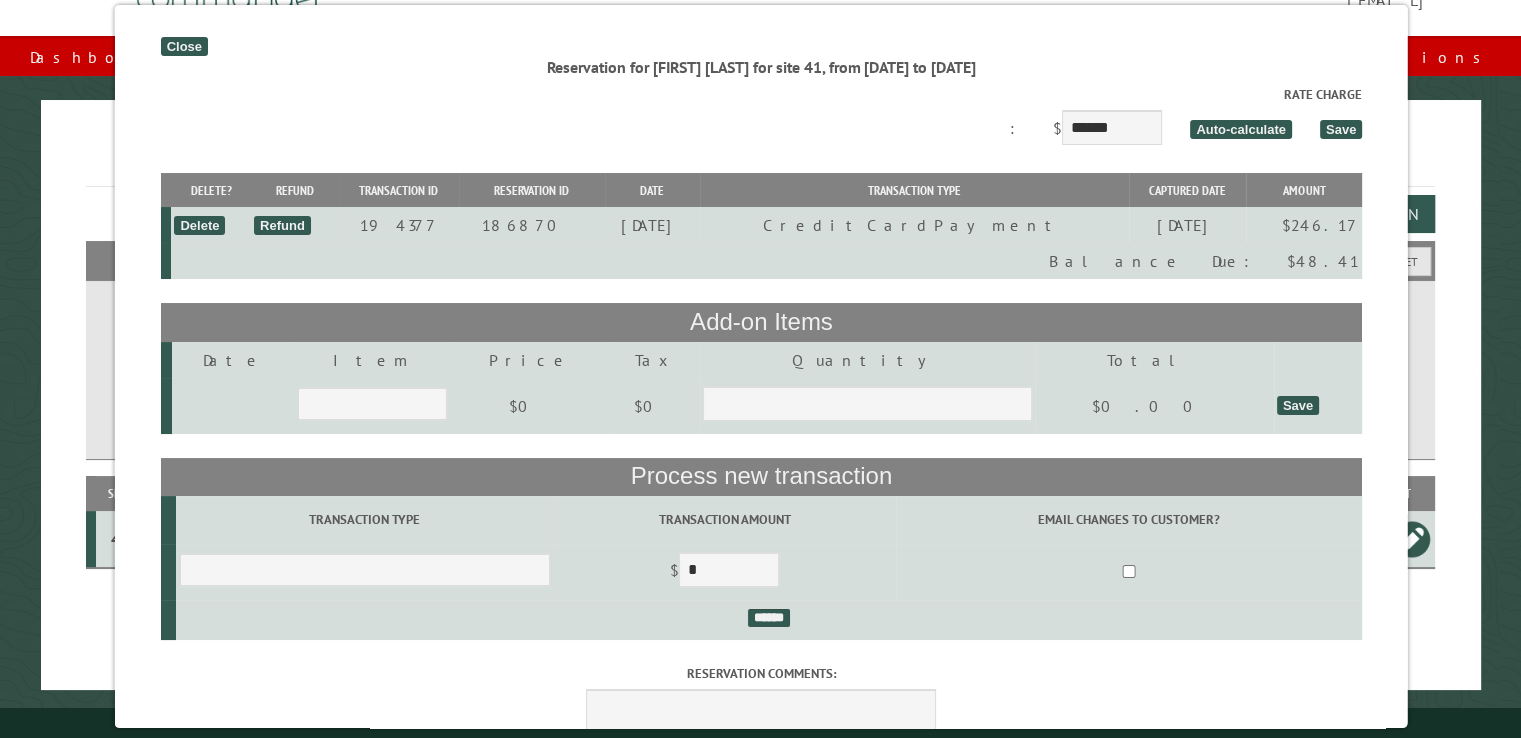 click on "Save" at bounding box center (1340, 129) 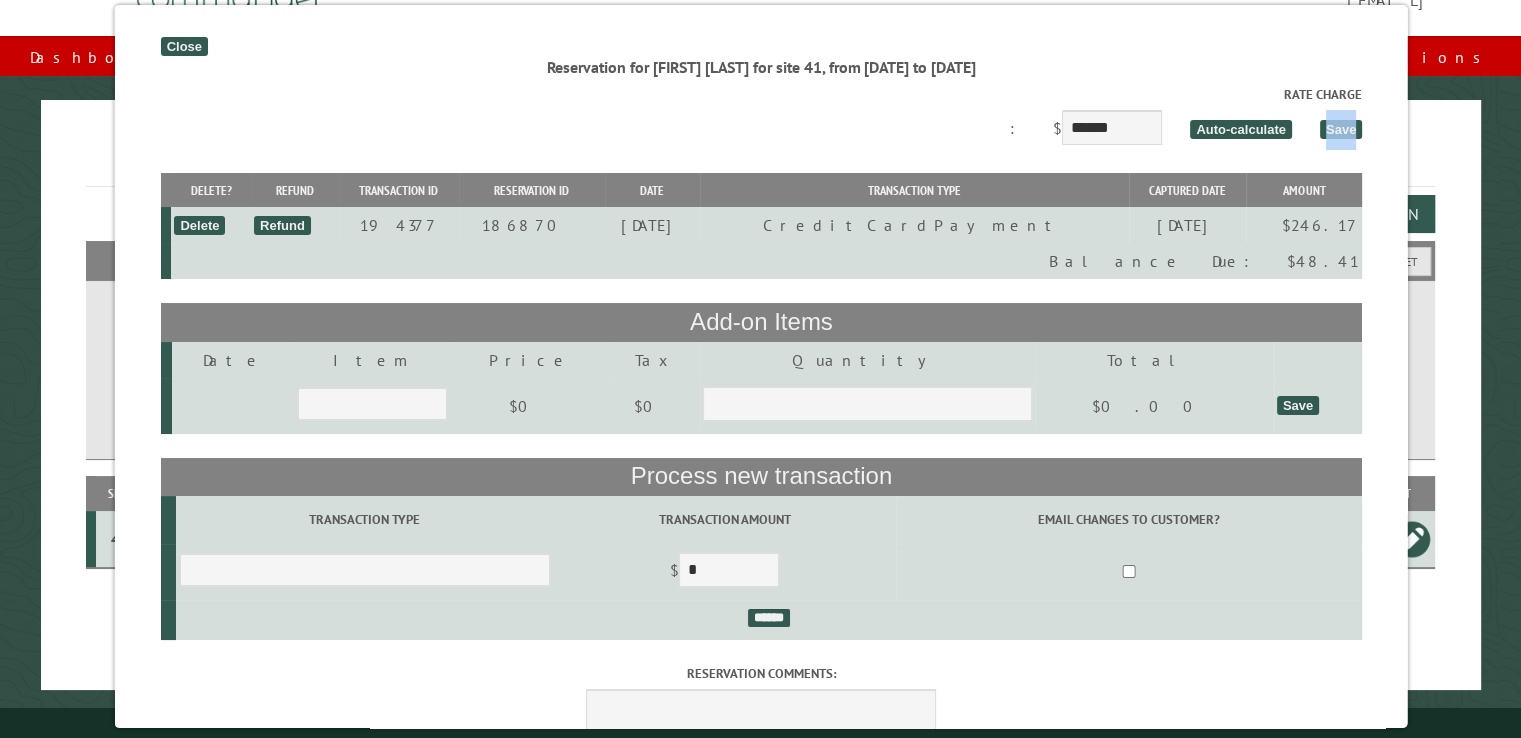 click on "Save" at bounding box center (1340, 129) 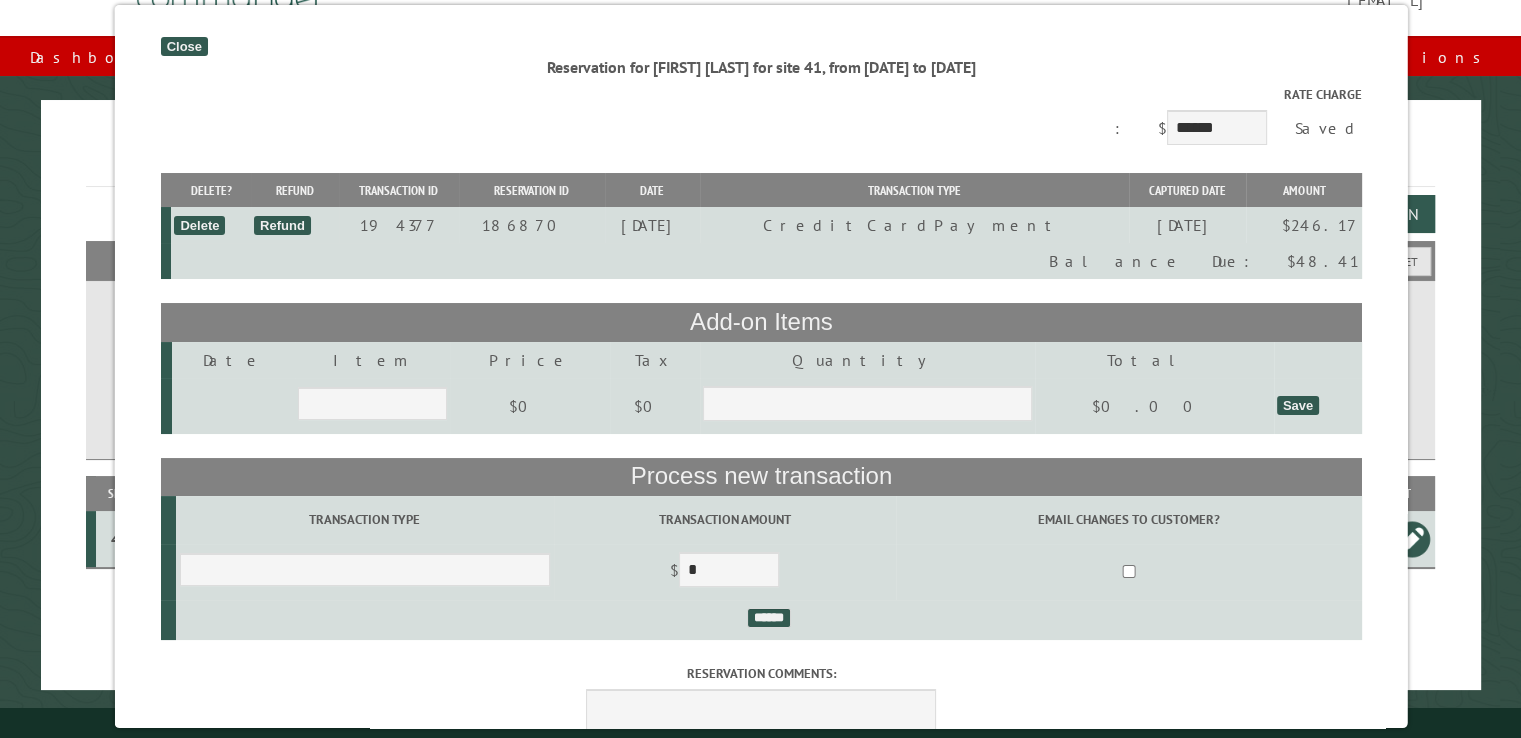 click on "Close" at bounding box center (183, 46) 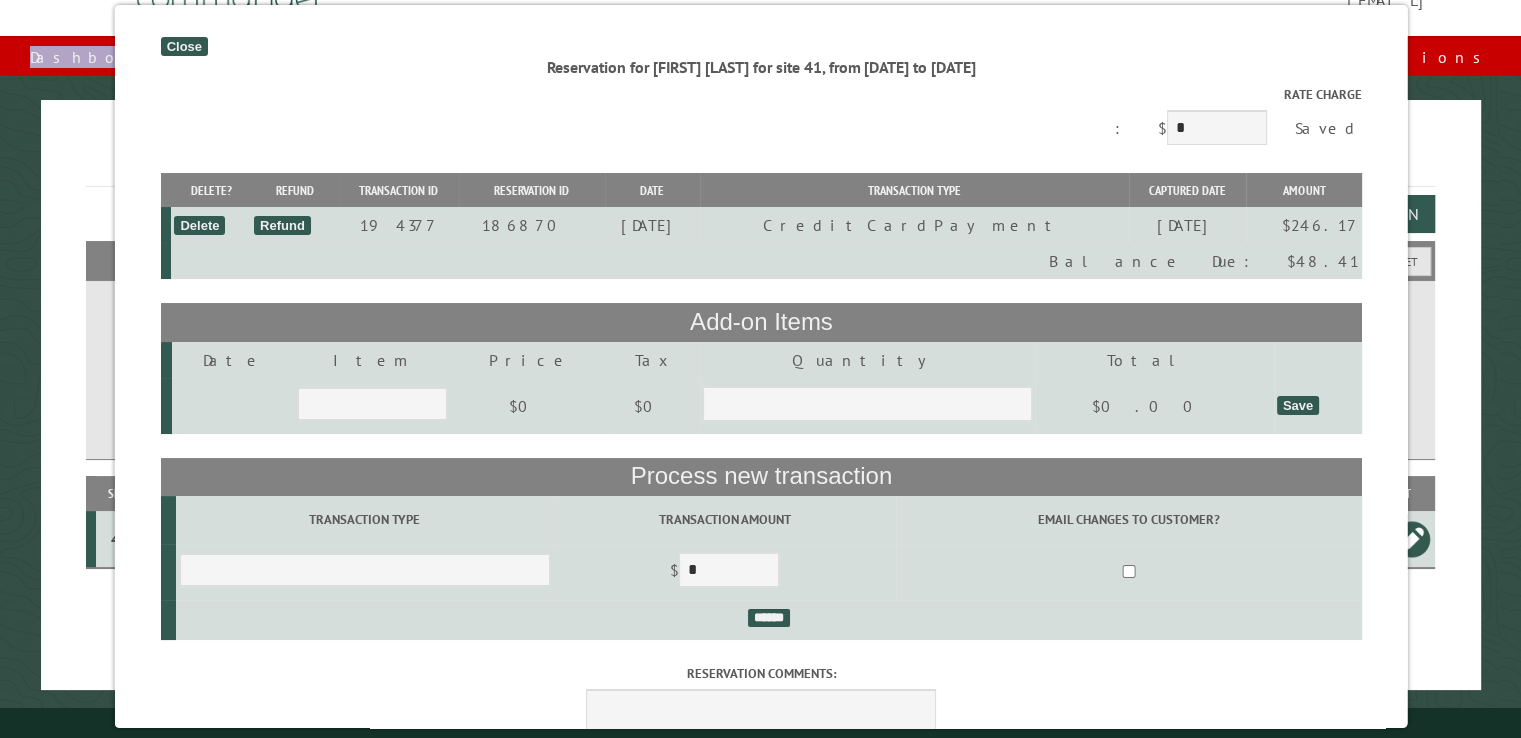 click on "Dashboard
Reservations
Customers
Campsites
Reports
Account
Communications" at bounding box center [760, 56] 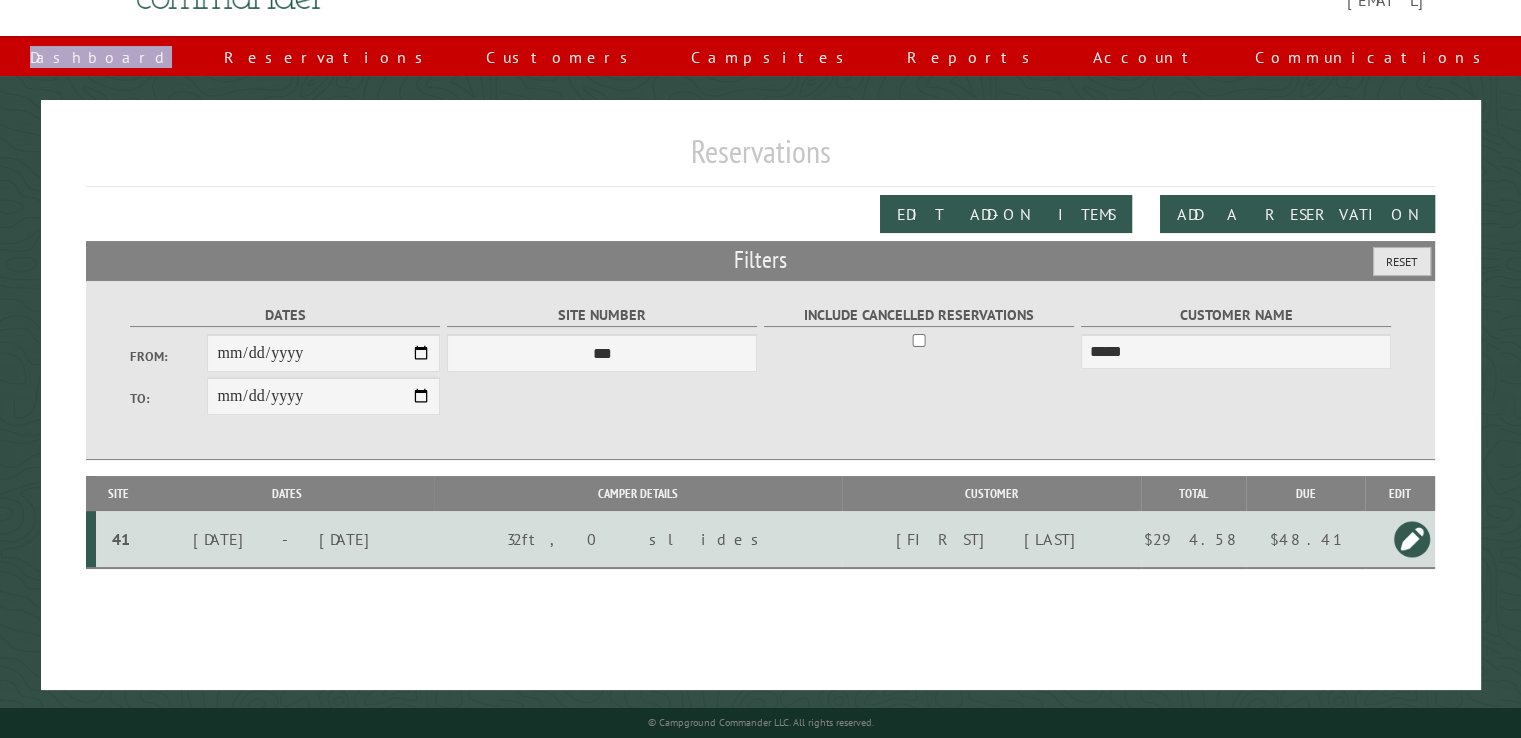 click on "Reset" at bounding box center (1402, 261) 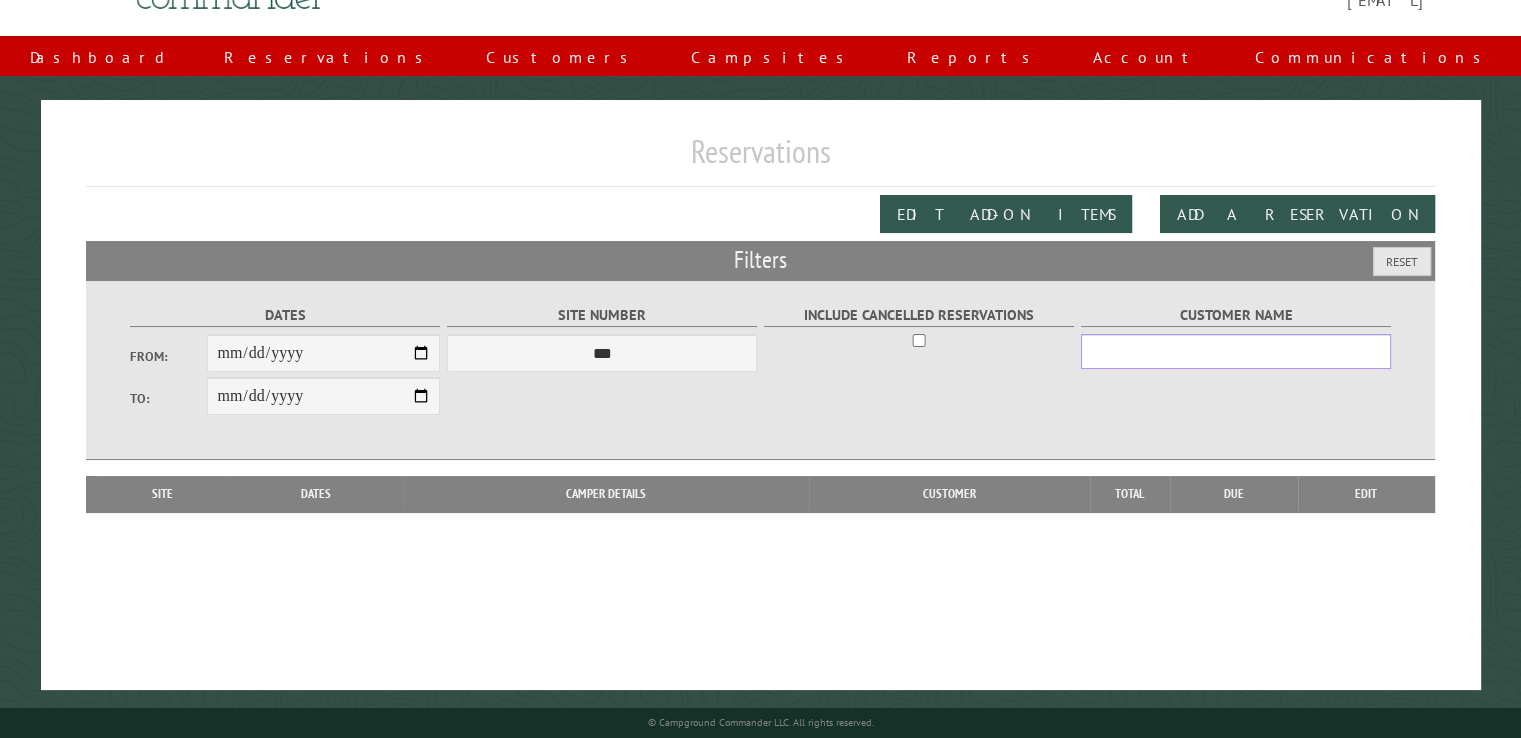 click on "Customer Name" at bounding box center [1236, 351] 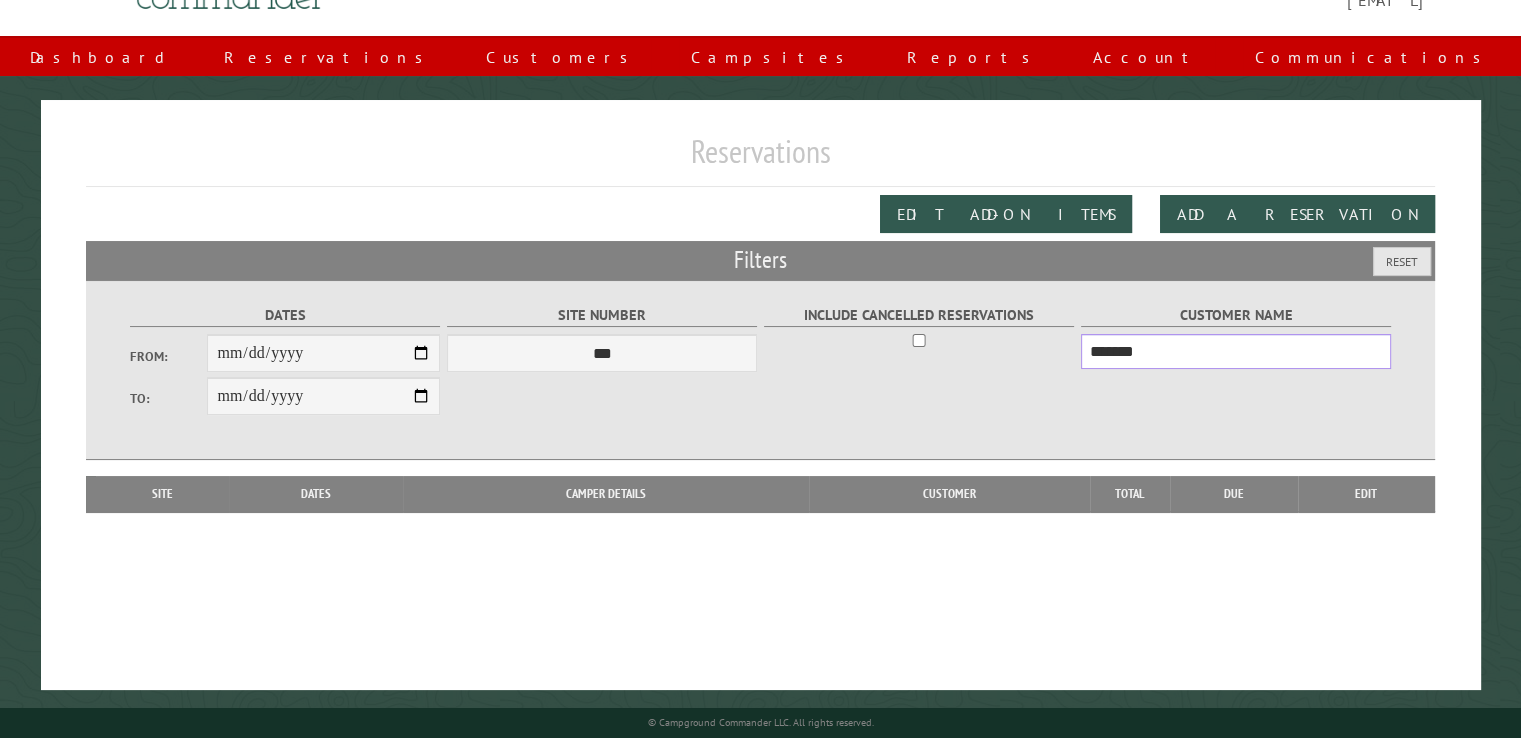 type on "*******" 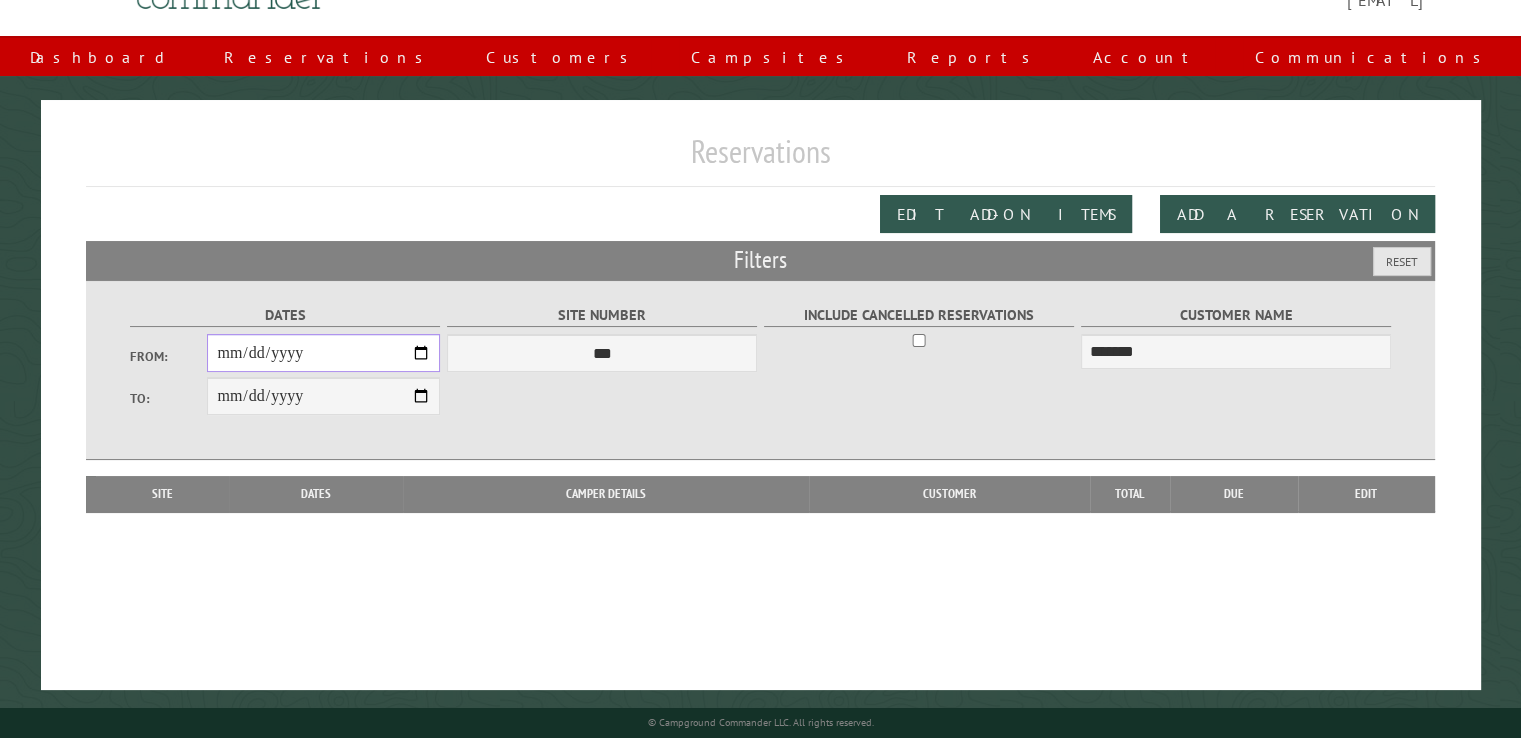 click on "From:" at bounding box center [323, 353] 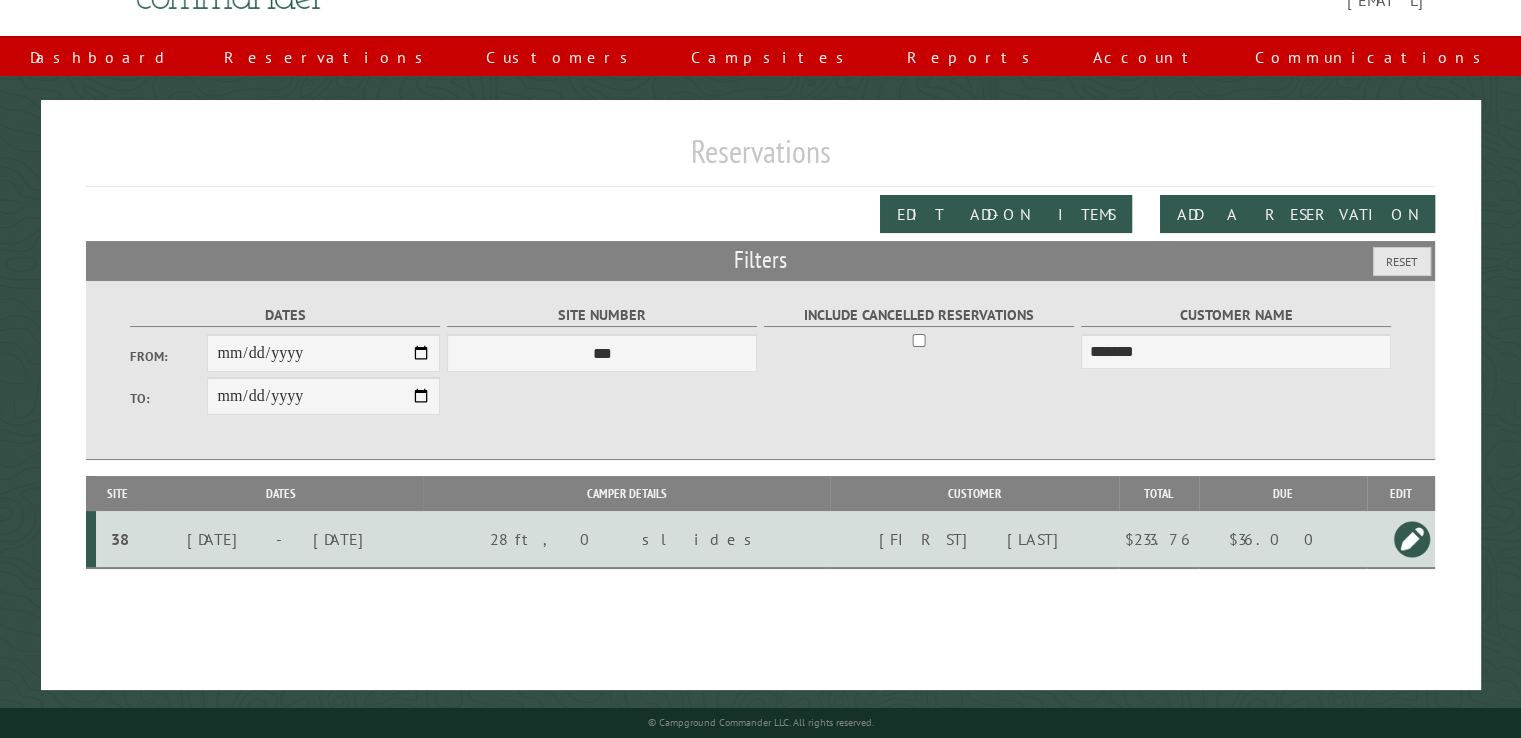 click on "$36.00" at bounding box center [1283, 539] 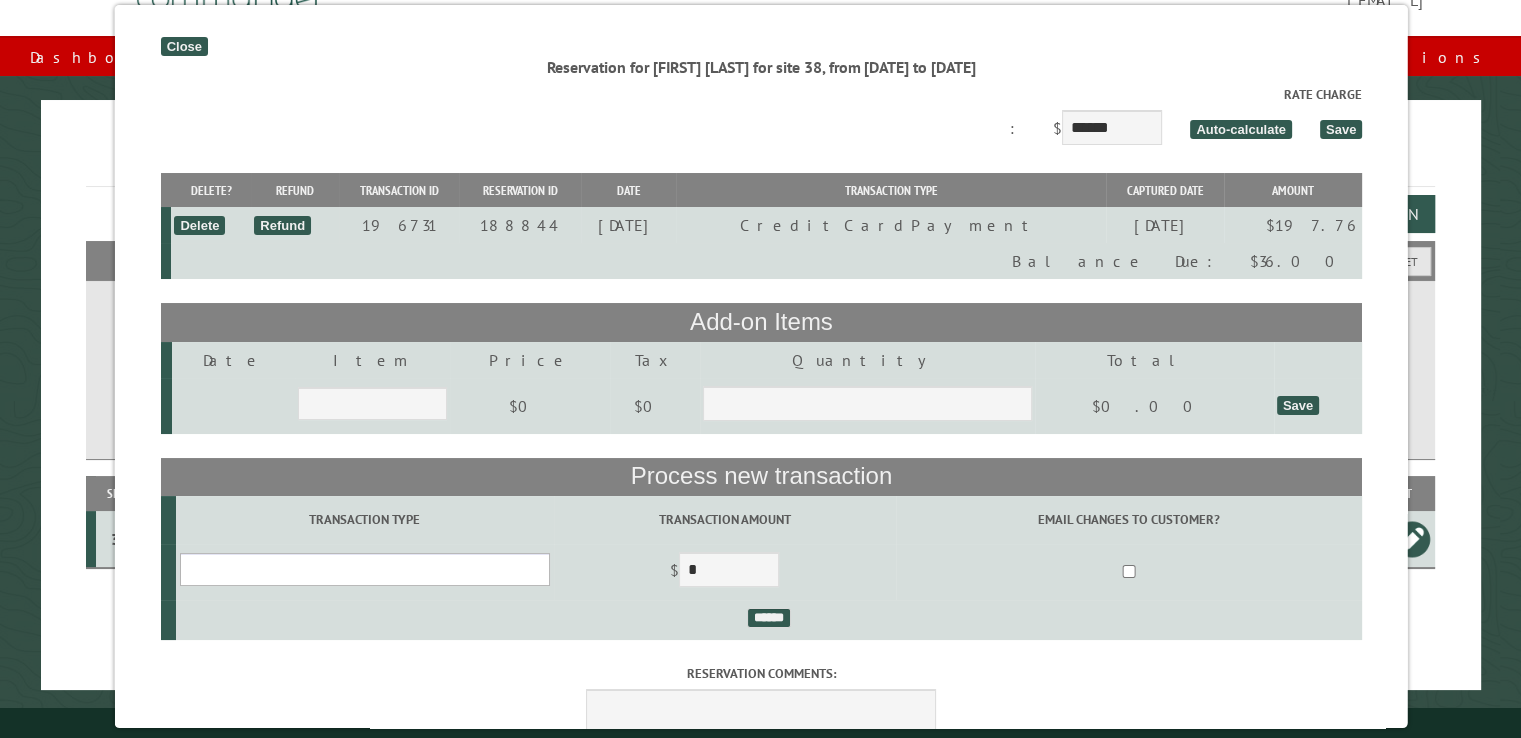 drag, startPoint x: 359, startPoint y: 583, endPoint x: 348, endPoint y: 561, distance: 24.596748 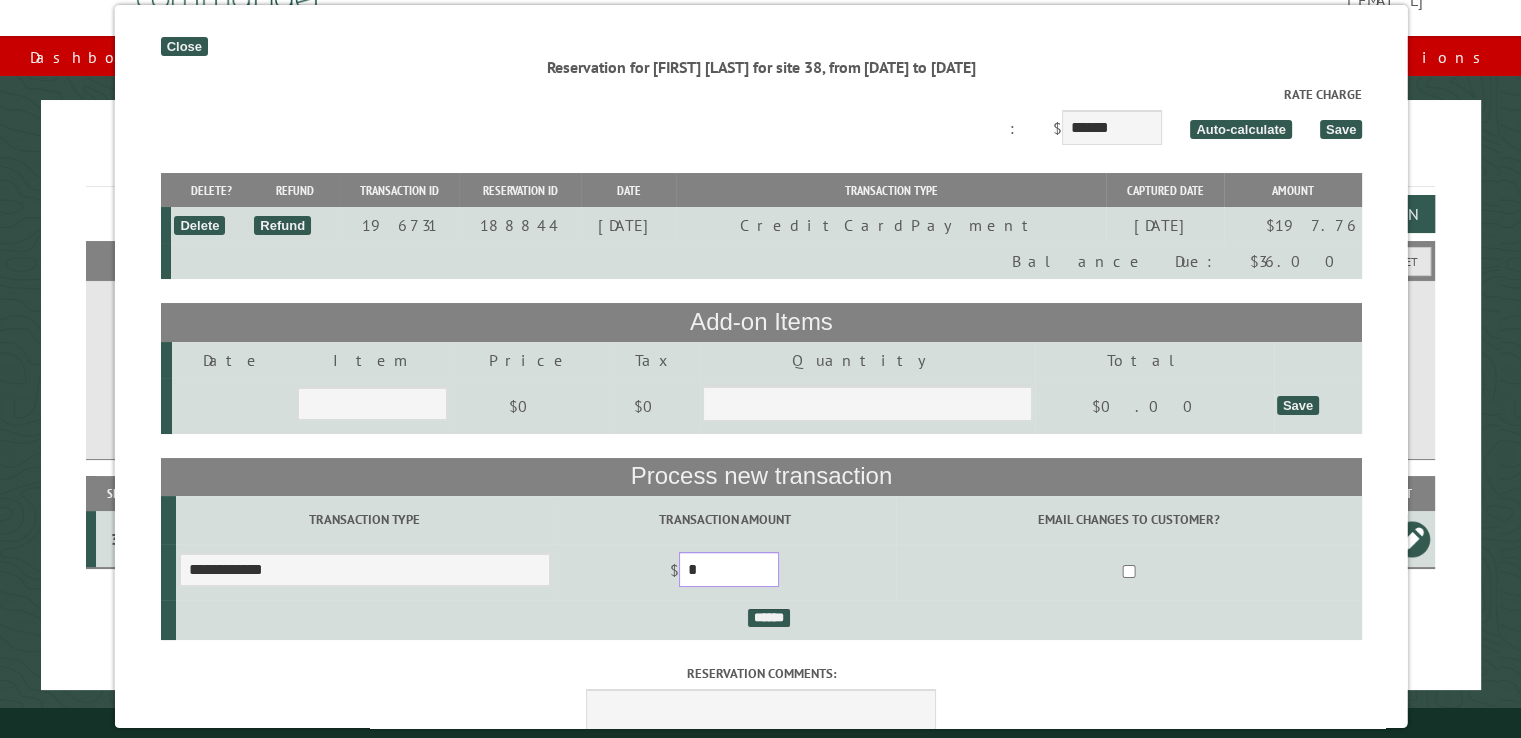 click on "*" at bounding box center [728, 569] 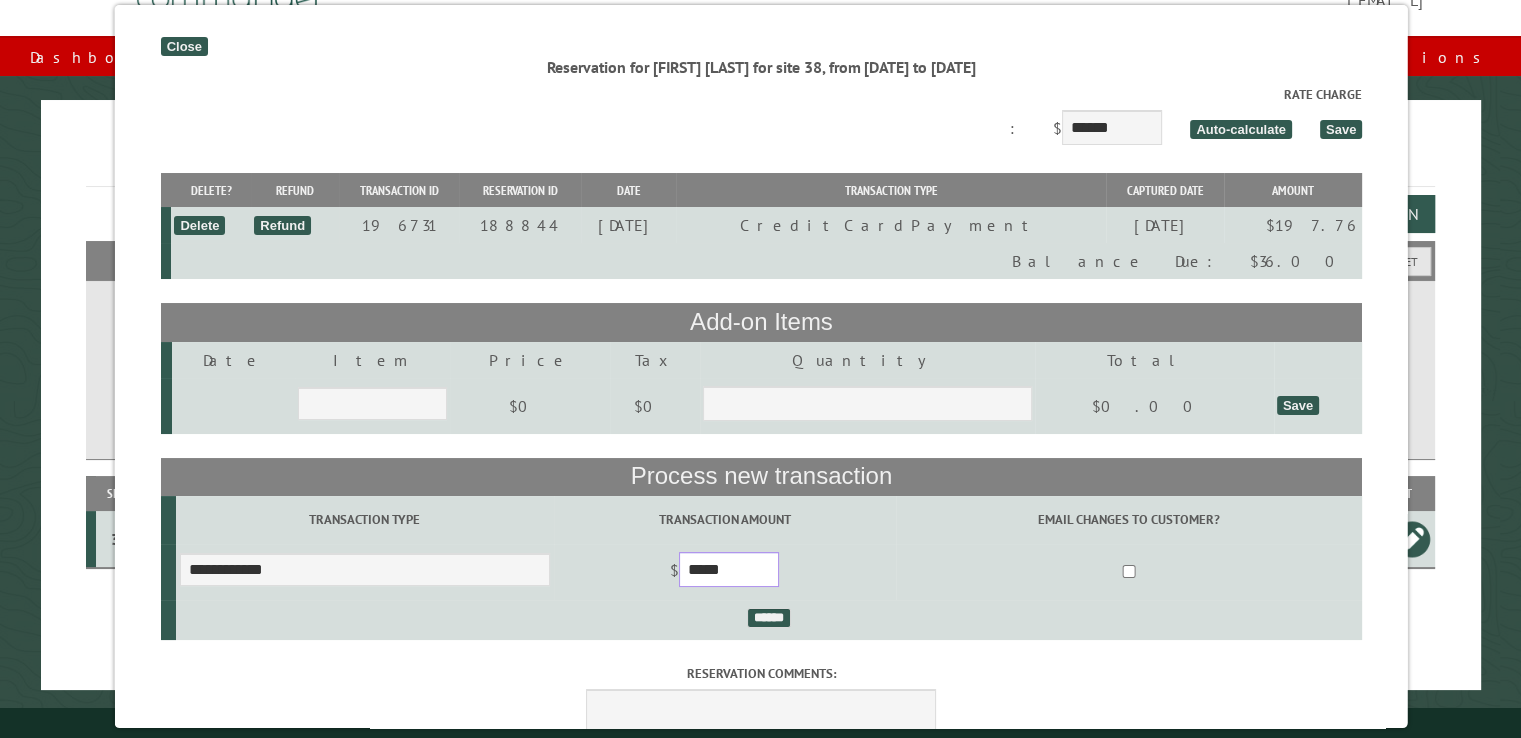 type on "*****" 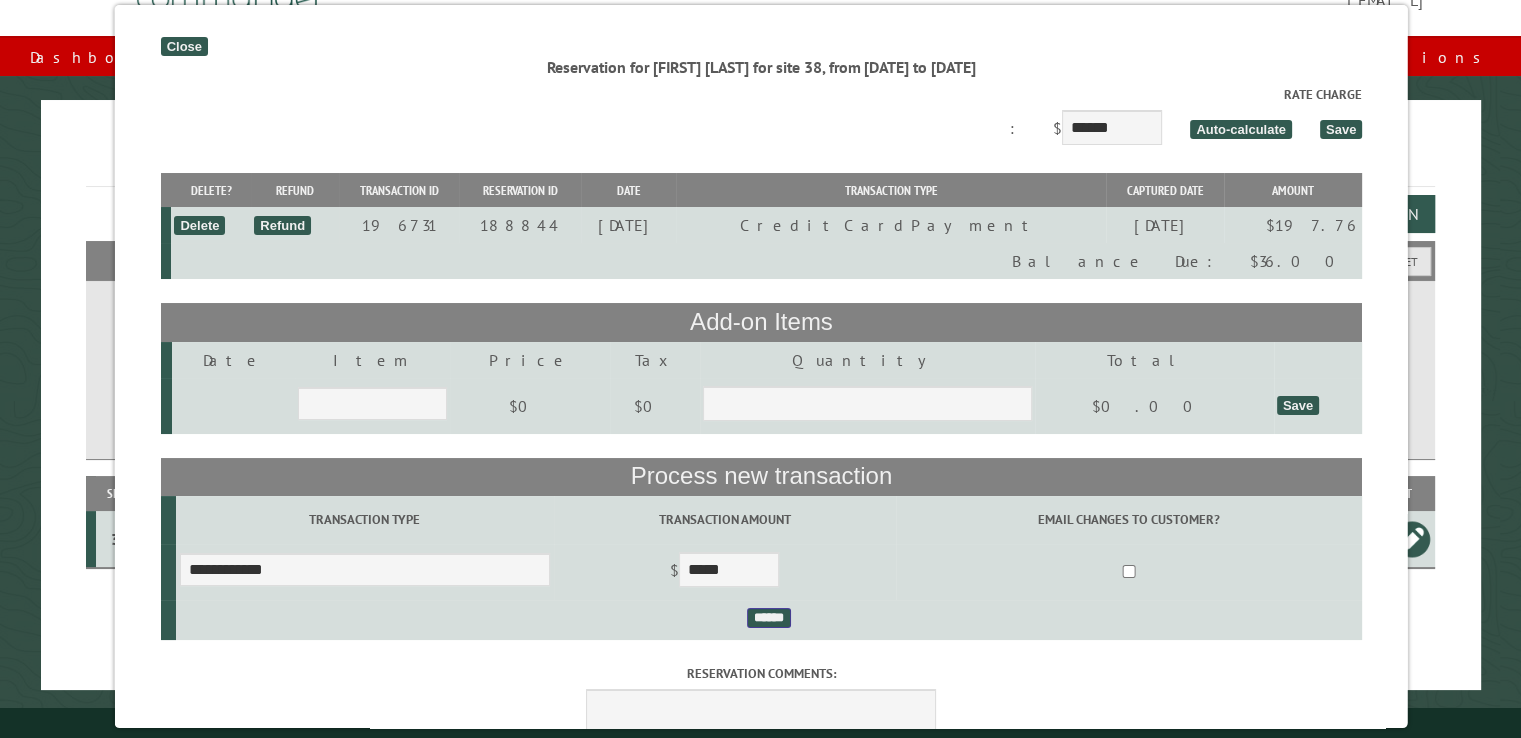 click on "******" at bounding box center (768, 618) 